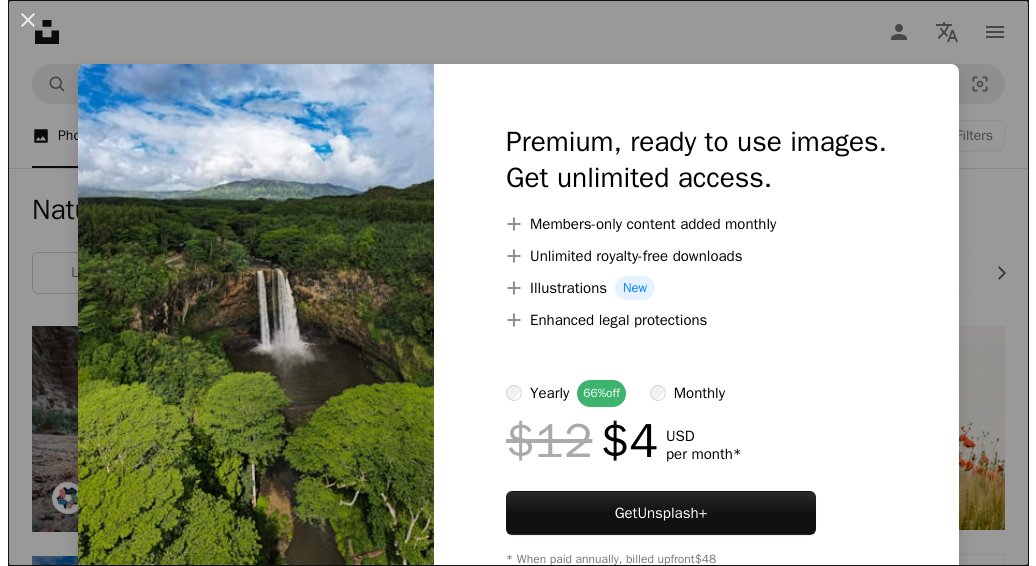 scroll, scrollTop: 440, scrollLeft: 0, axis: vertical 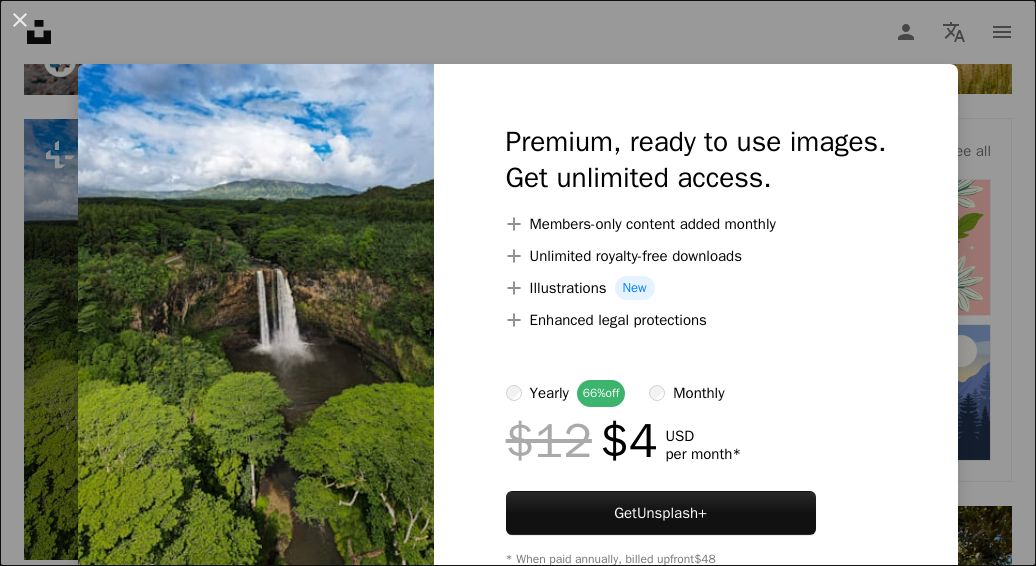 click on "An X shape Premium, ready to use images. Get unlimited access. A plus sign Members-only content added monthly A plus sign Unlimited royalty-free downloads A plus sign Illustrations  New A plus sign Enhanced legal protections yearly 66%  off monthly $12   $4 USD per month * Get  Unsplash+ * When paid annually, billed upfront  $48 Taxes where applicable. Renews automatically. Cancel anytime." at bounding box center [518, 283] 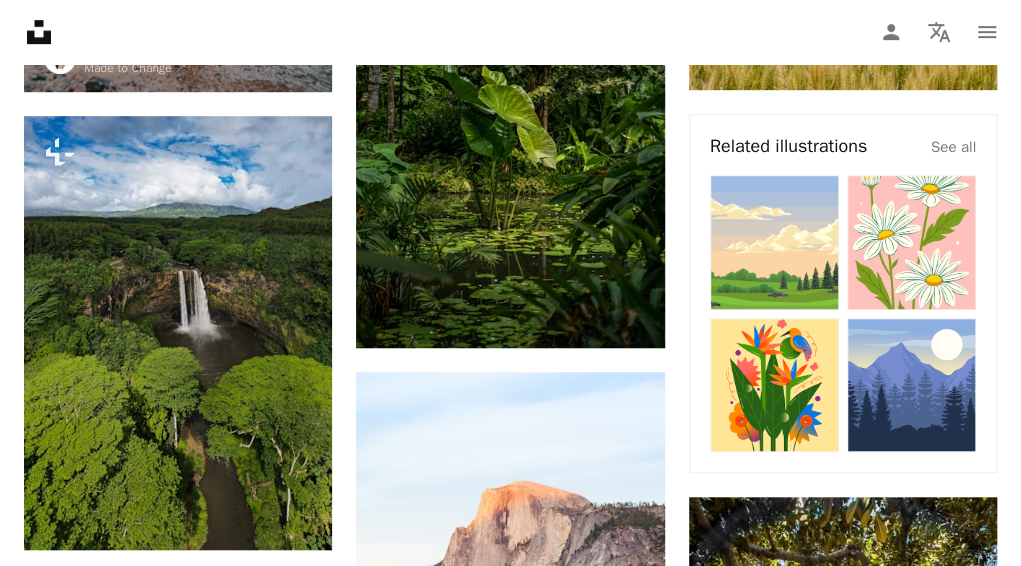click at bounding box center (911, 385) 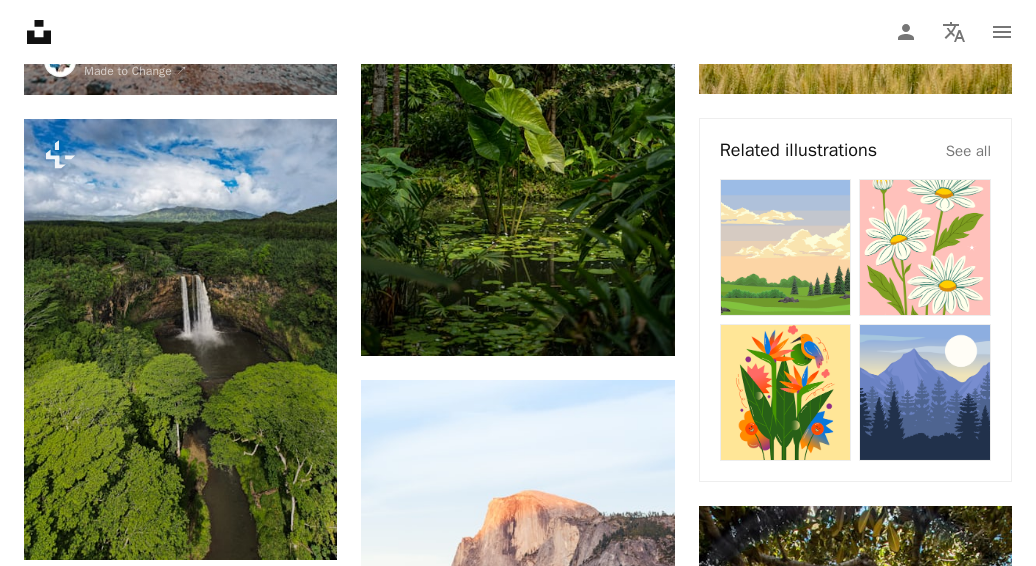 click on "[FIRST] [LAST]" at bounding box center [518, 1111] 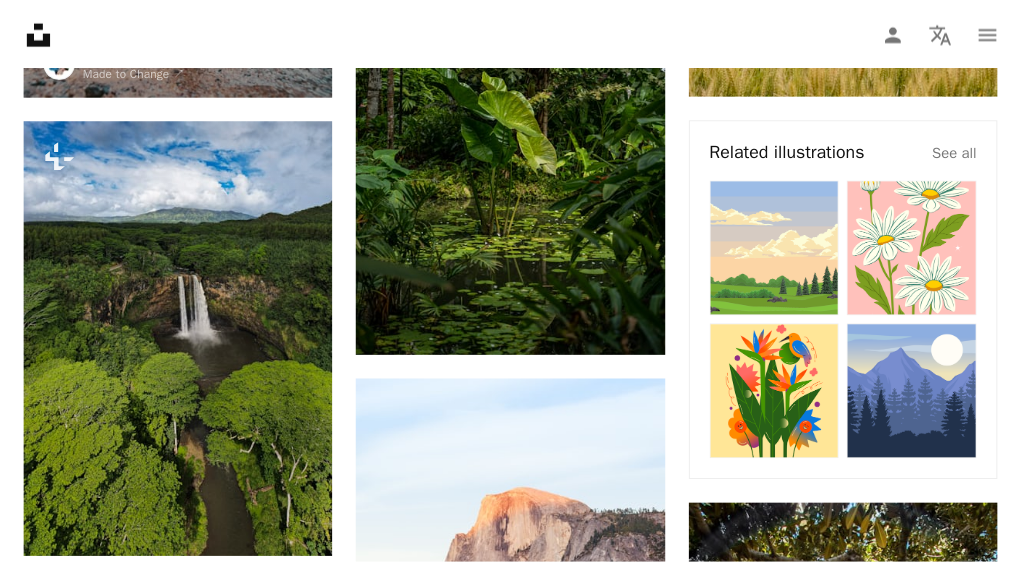 scroll, scrollTop: 1247, scrollLeft: 0, axis: vertical 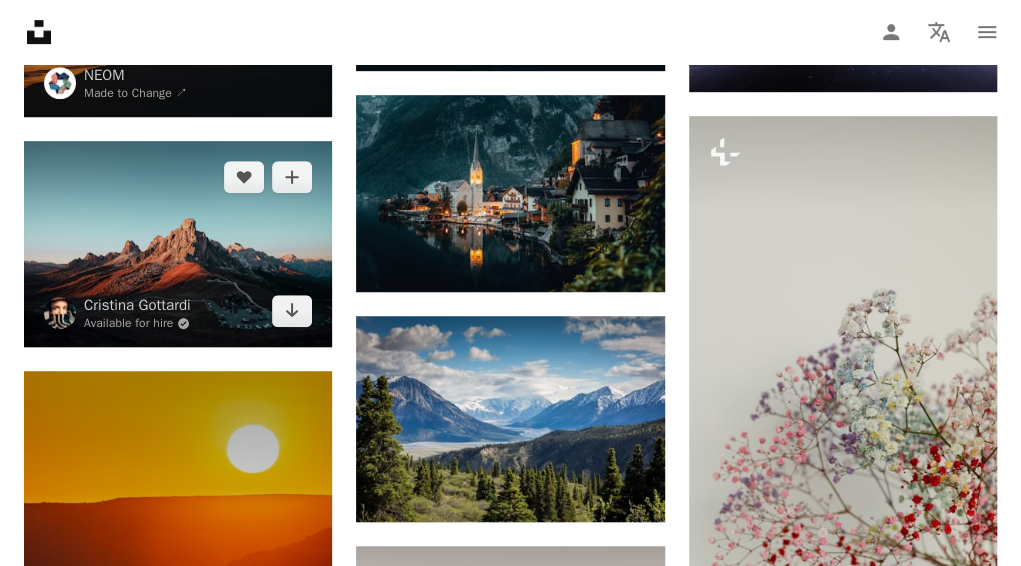 click at bounding box center (178, 244) 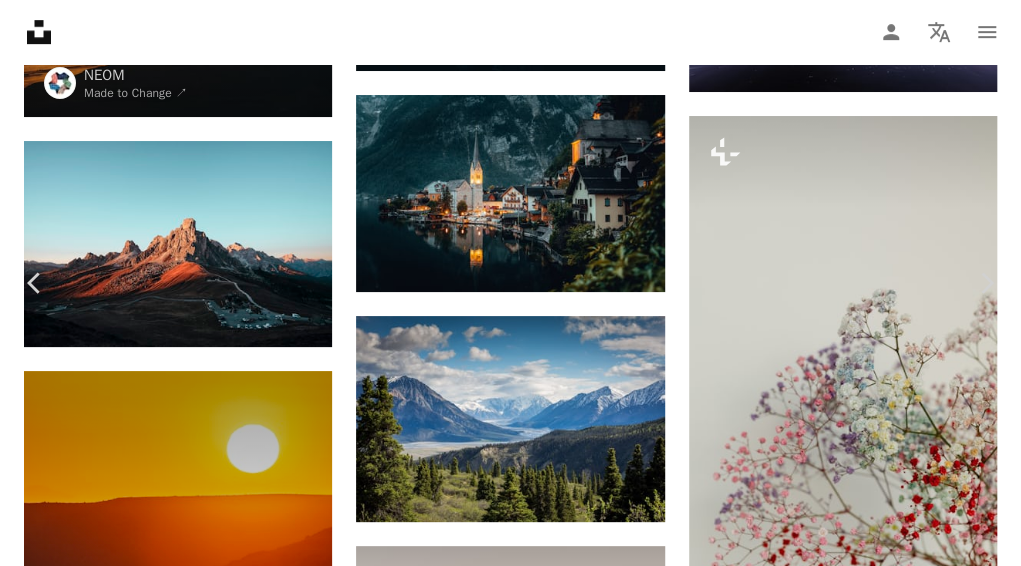 click at bounding box center [503, 3777] 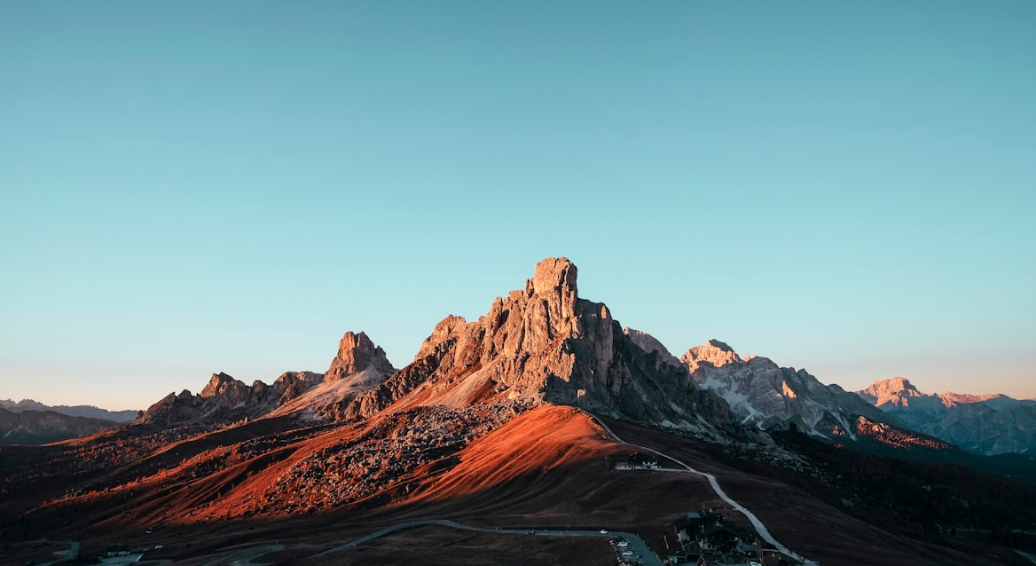 scroll, scrollTop: 52, scrollLeft: 0, axis: vertical 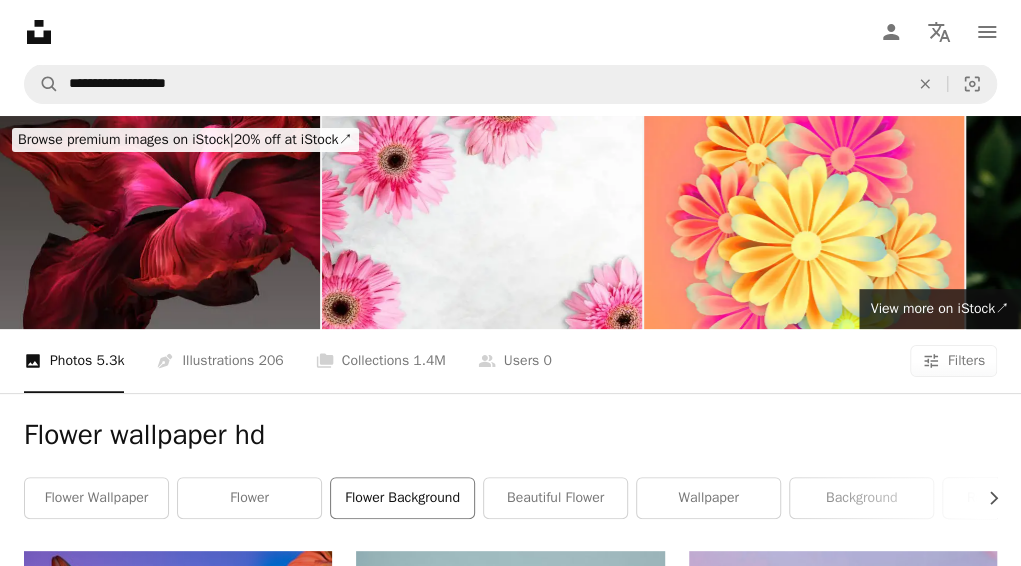 click on "flower background" at bounding box center [402, 498] 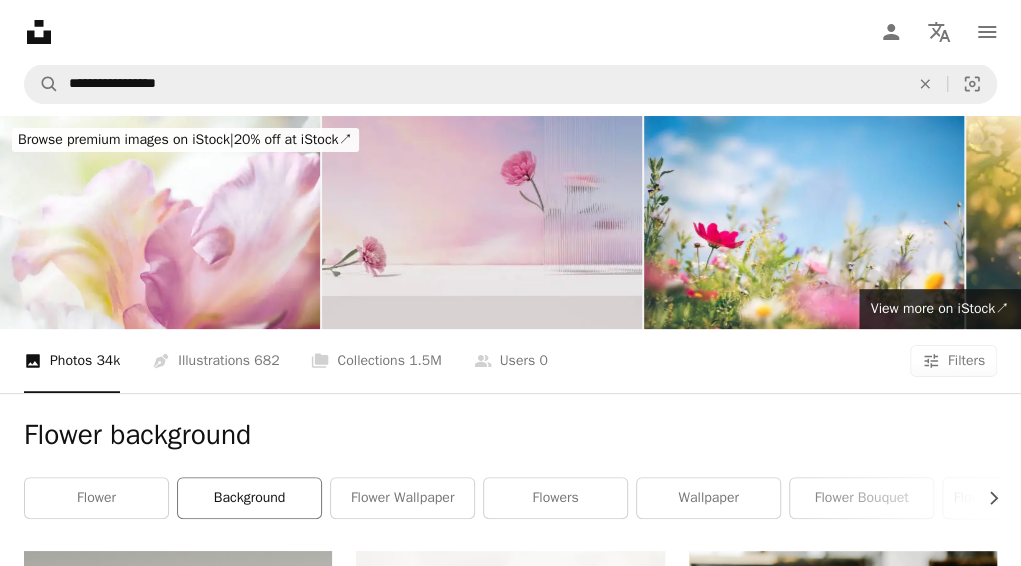 click on "background" at bounding box center [249, 498] 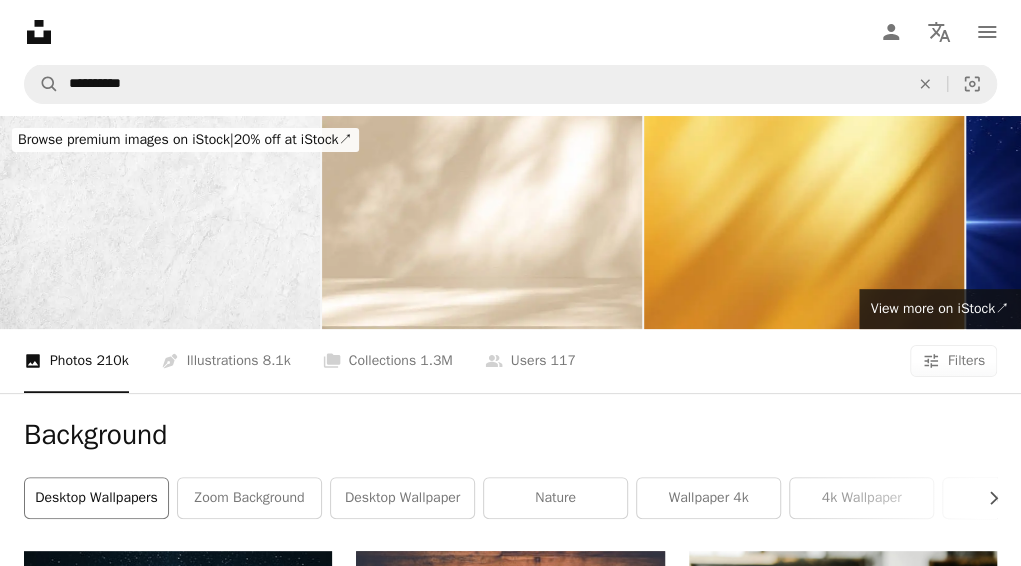 click on "desktop wallpapers" at bounding box center (96, 498) 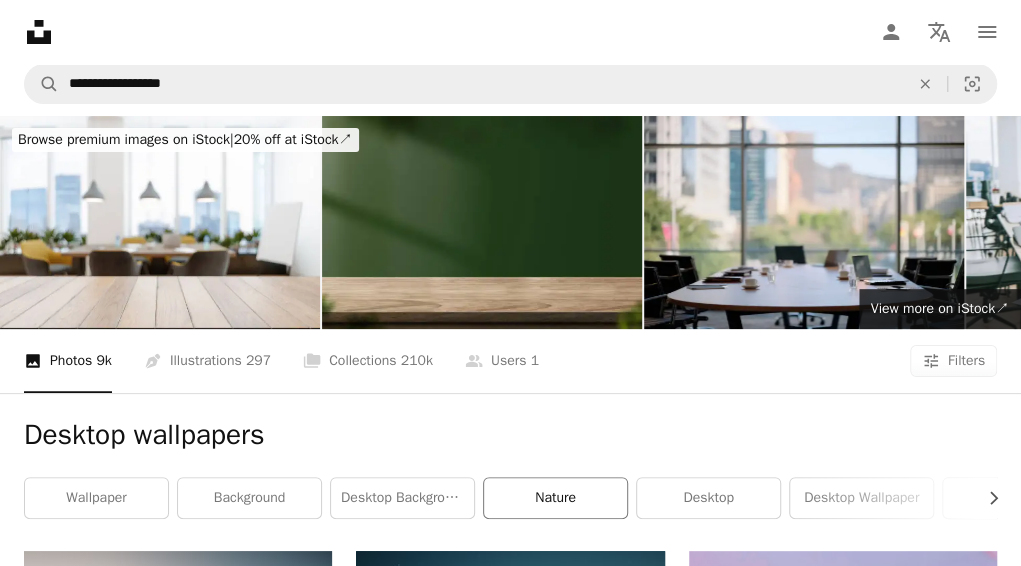 click on "nature" at bounding box center (555, 498) 